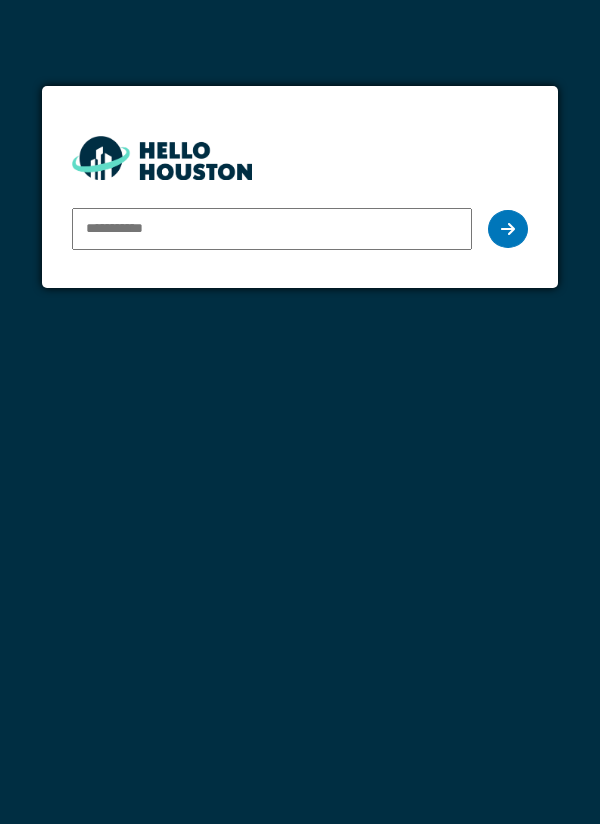 scroll, scrollTop: 0, scrollLeft: 0, axis: both 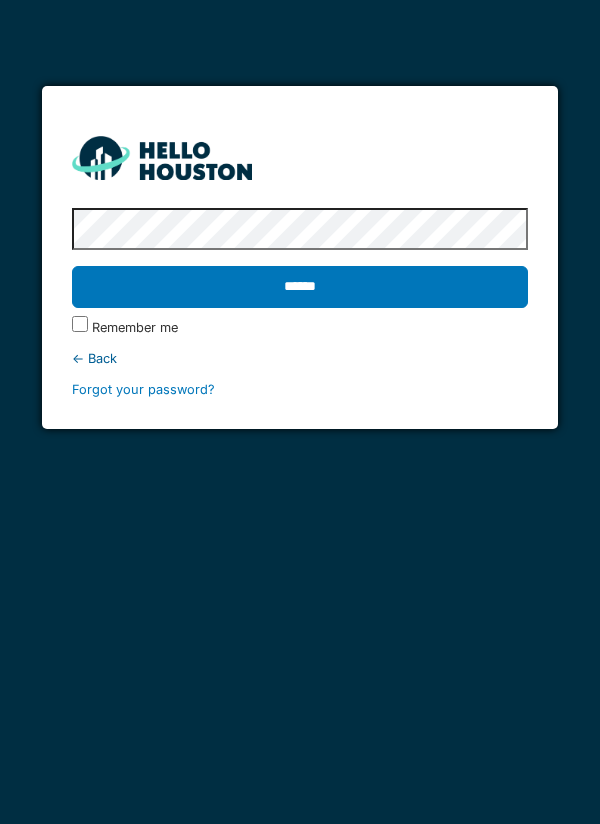 click on "******" at bounding box center (300, 287) 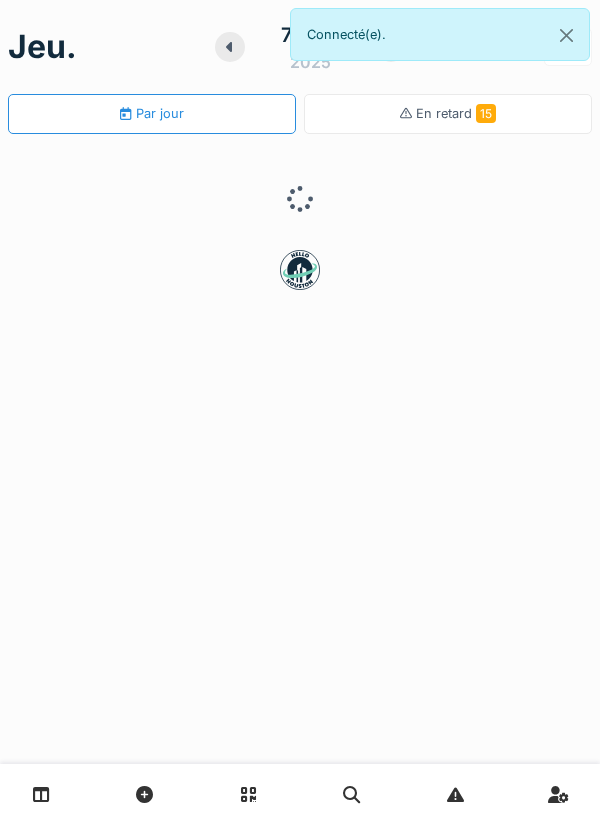 scroll, scrollTop: 0, scrollLeft: 0, axis: both 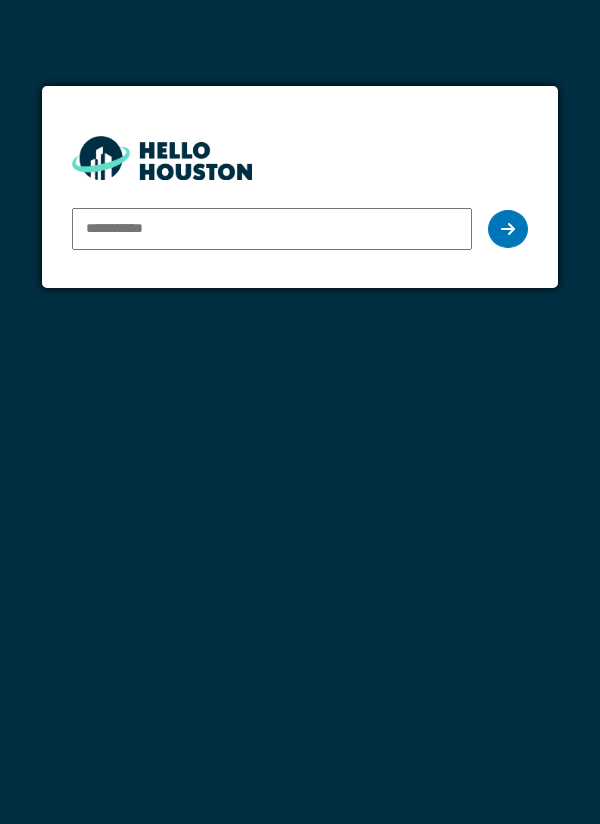 click at bounding box center (272, 229) 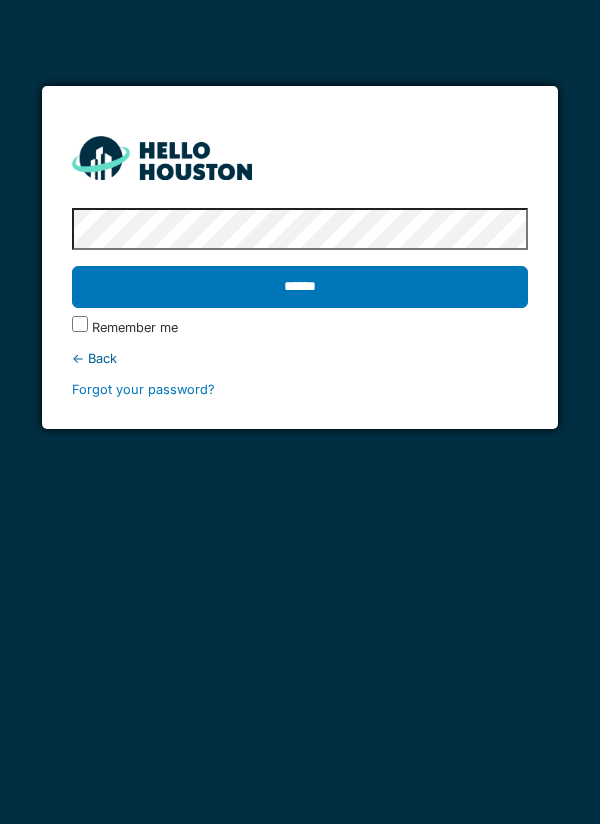 click on "******" at bounding box center (300, 287) 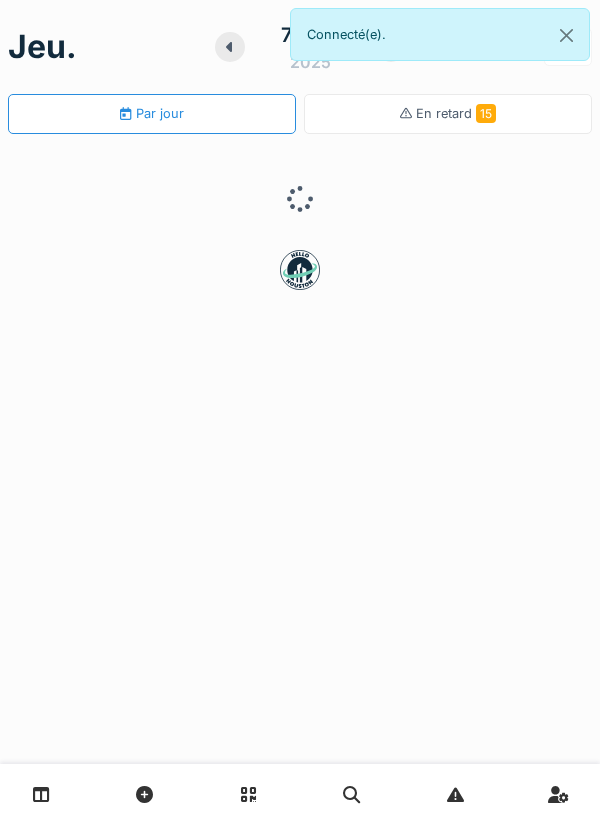 scroll, scrollTop: 0, scrollLeft: 0, axis: both 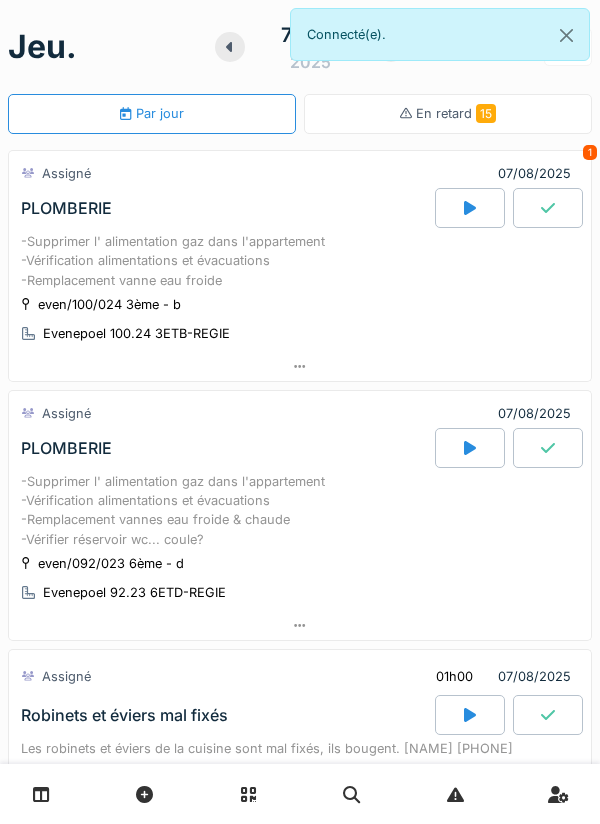 click at bounding box center [470, 208] 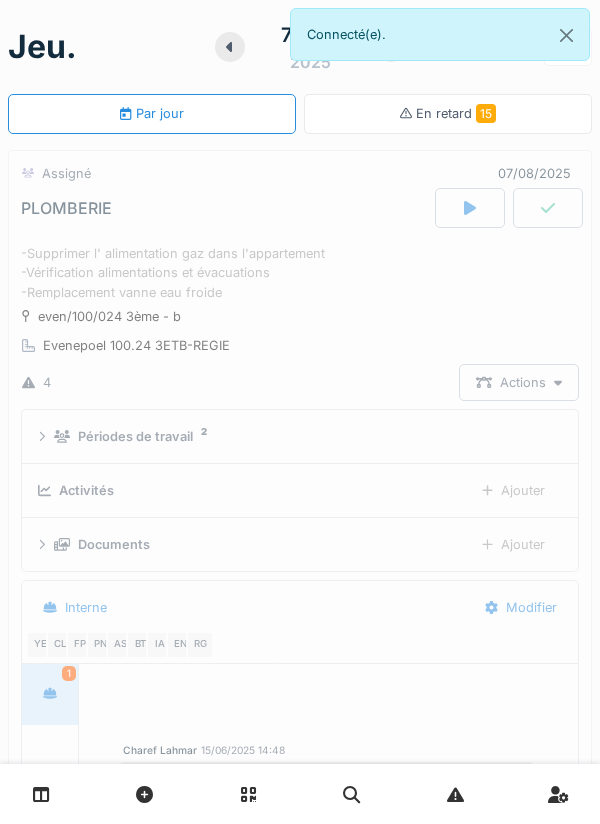 scroll, scrollTop: 70, scrollLeft: 0, axis: vertical 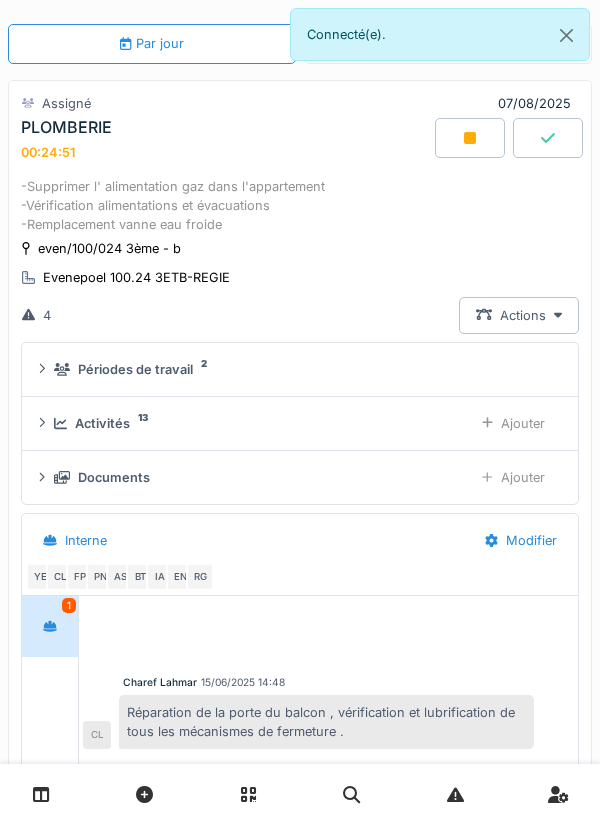 click at bounding box center [470, 138] 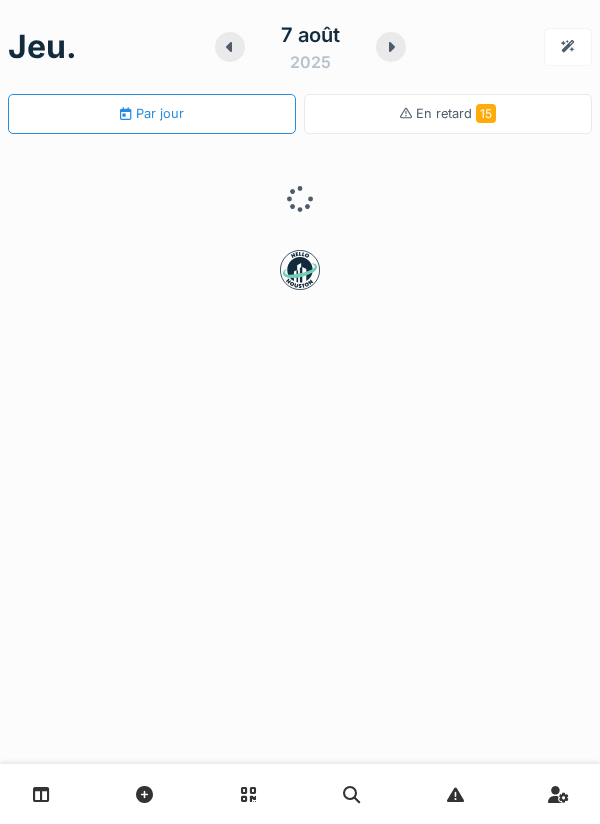 scroll, scrollTop: 0, scrollLeft: 0, axis: both 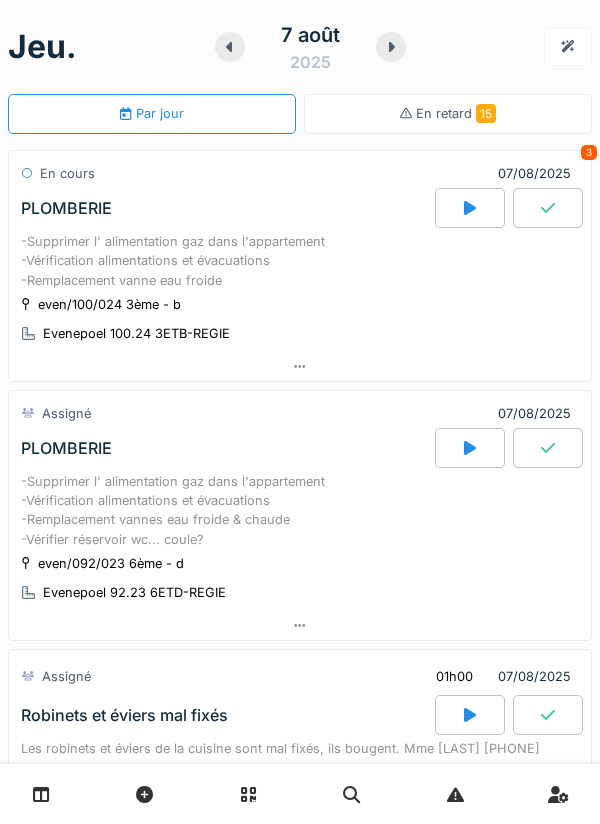 click at bounding box center (391, 47) 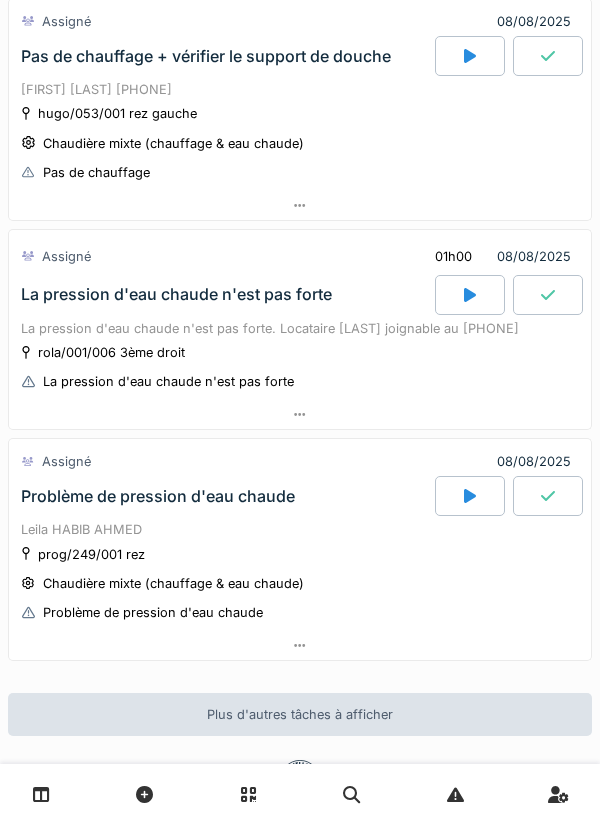 scroll, scrollTop: 0, scrollLeft: 0, axis: both 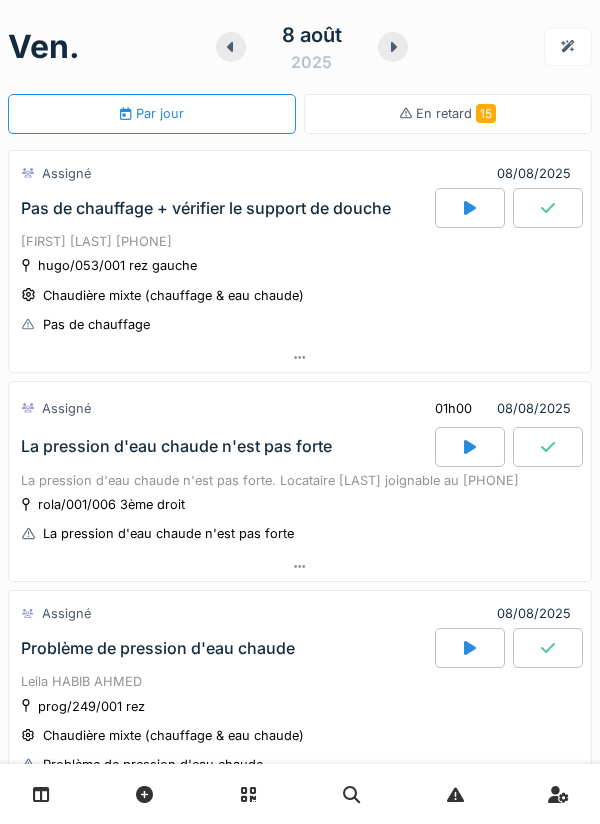 click 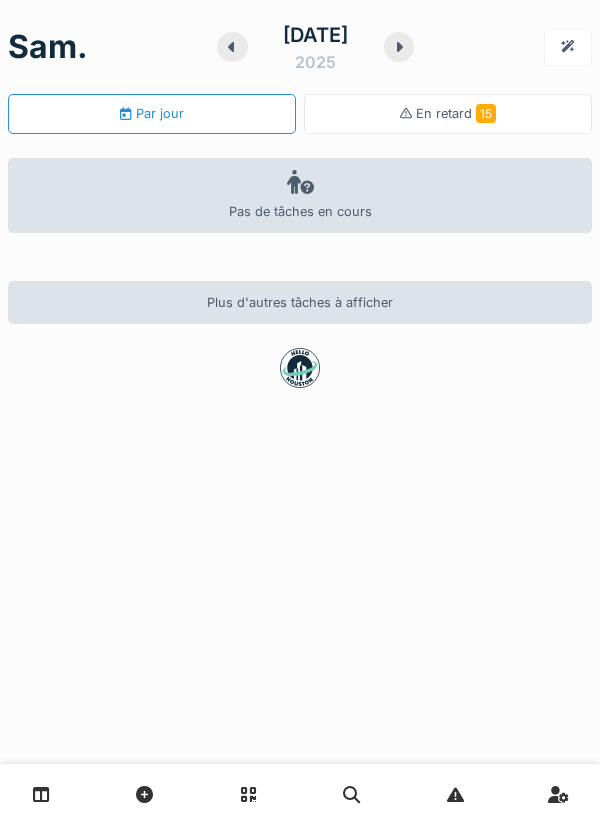 click 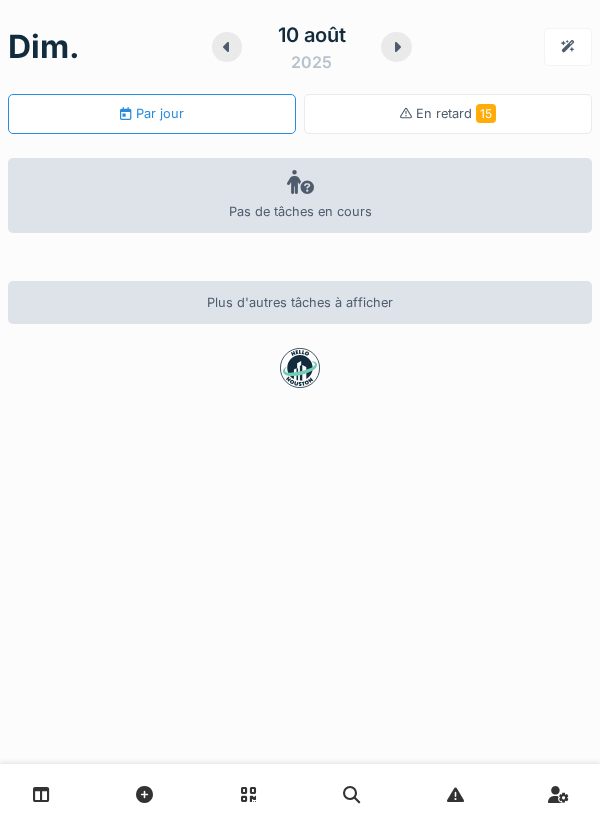 click 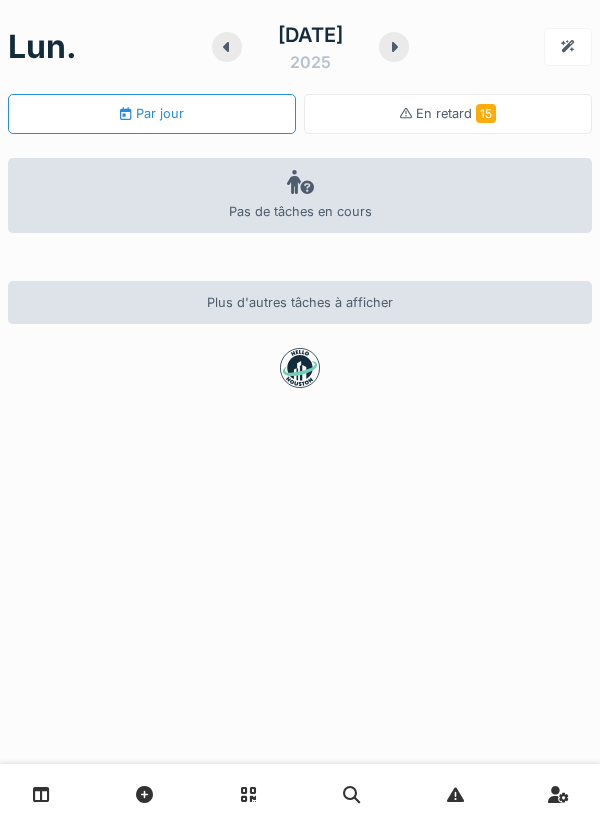 click at bounding box center (394, 47) 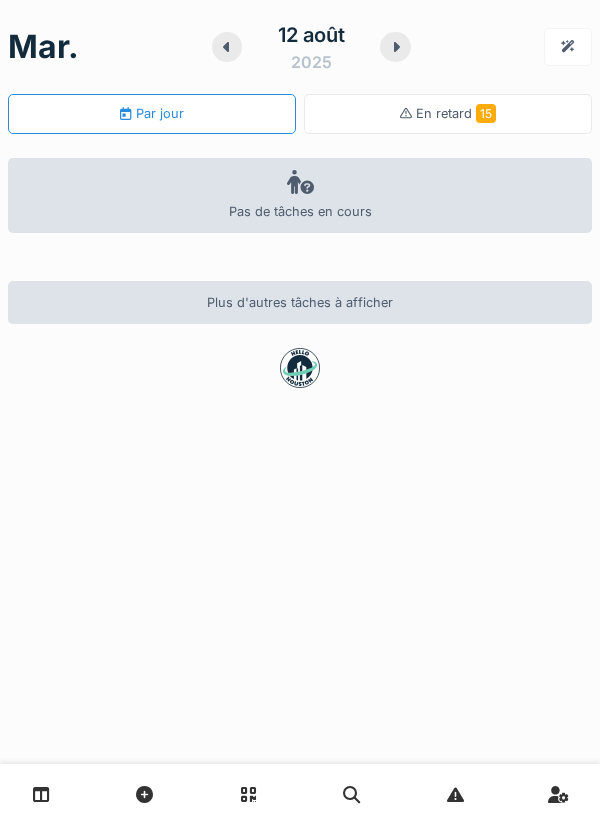 click at bounding box center (227, 47) 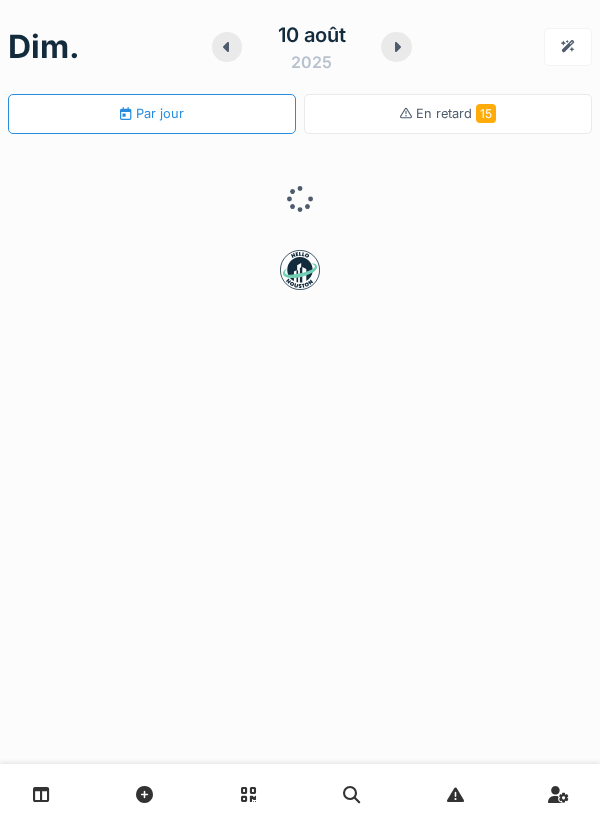 click at bounding box center (227, 47) 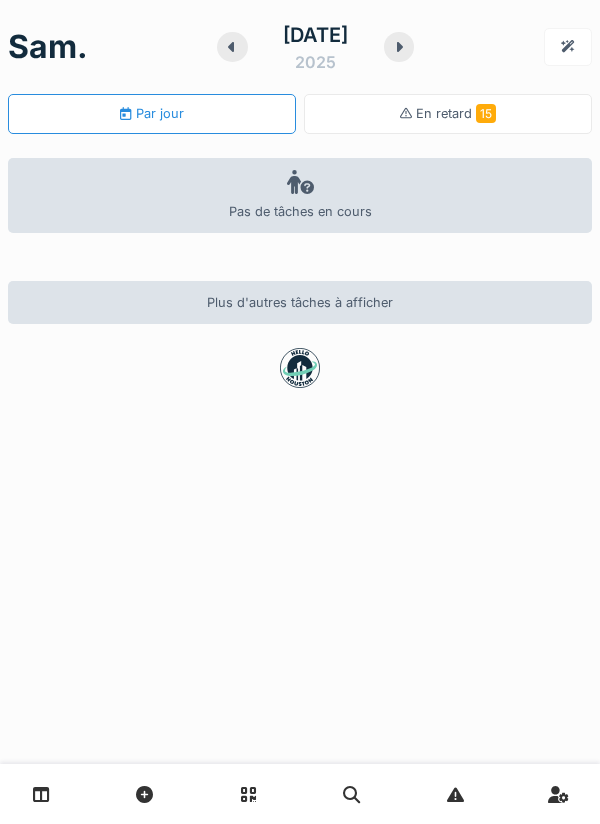 click at bounding box center (232, 47) 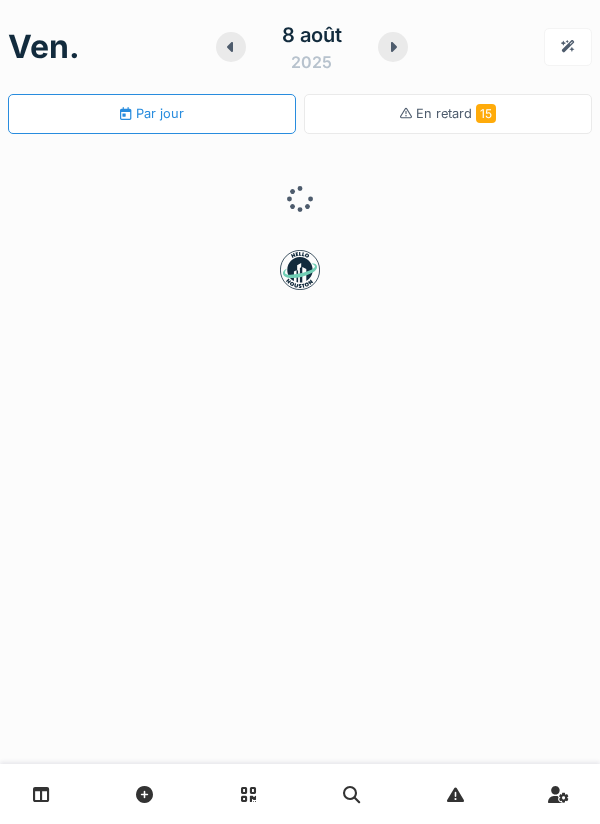 click 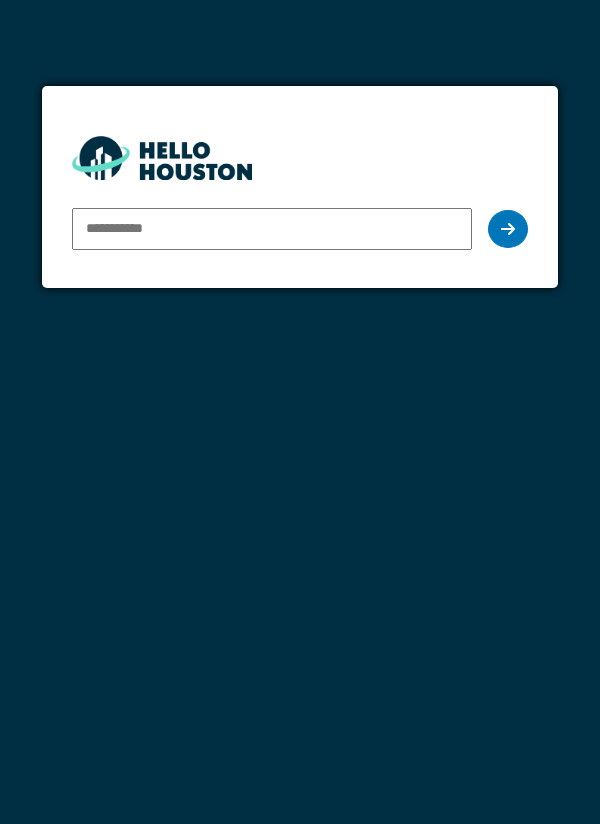 scroll, scrollTop: 0, scrollLeft: 0, axis: both 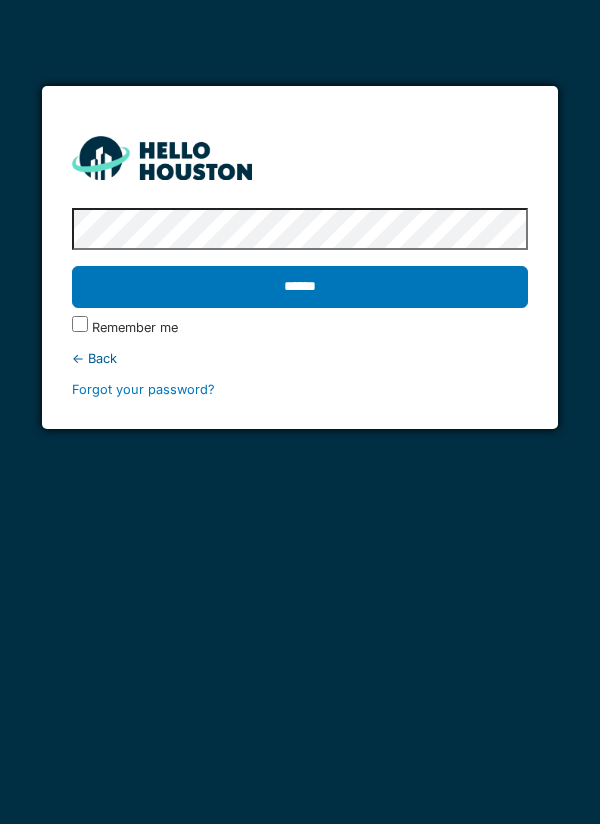 click on "******" at bounding box center [300, 287] 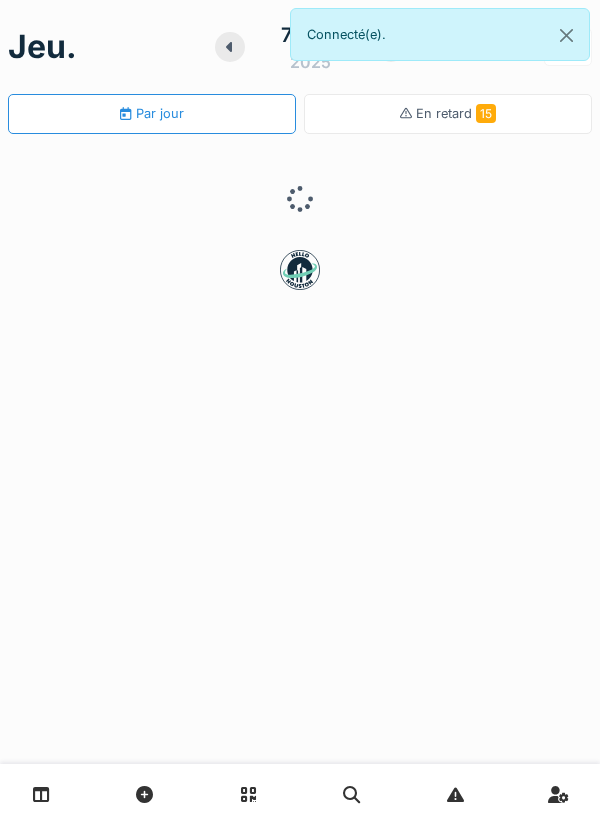 scroll, scrollTop: 0, scrollLeft: 0, axis: both 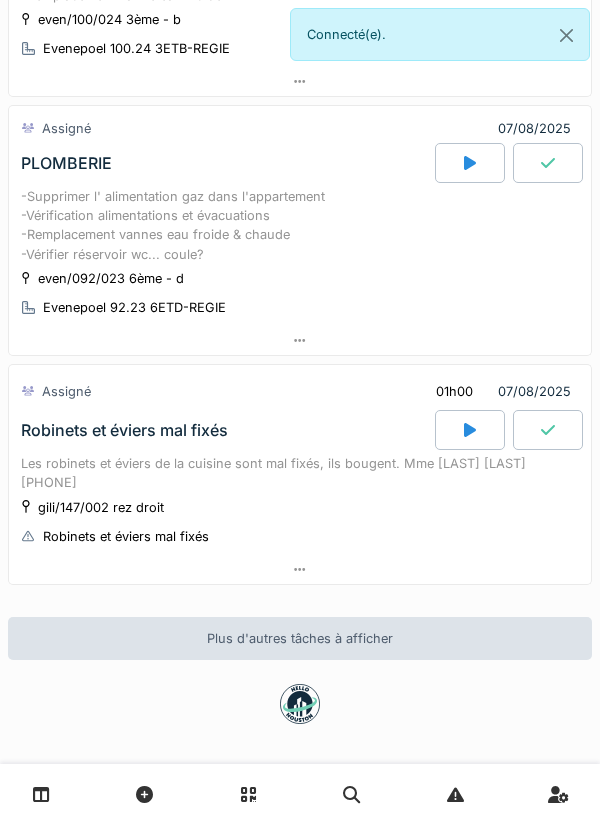 click at bounding box center [470, 163] 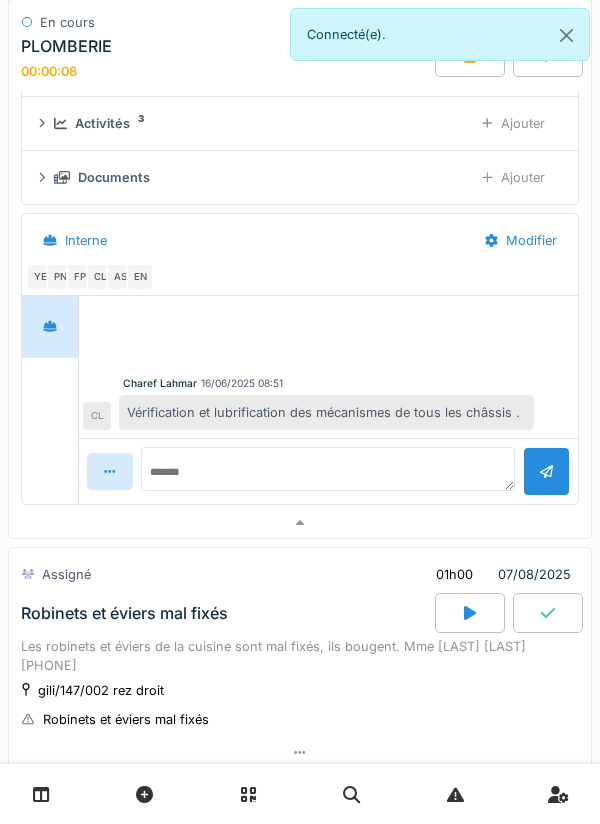 scroll, scrollTop: 630, scrollLeft: 0, axis: vertical 